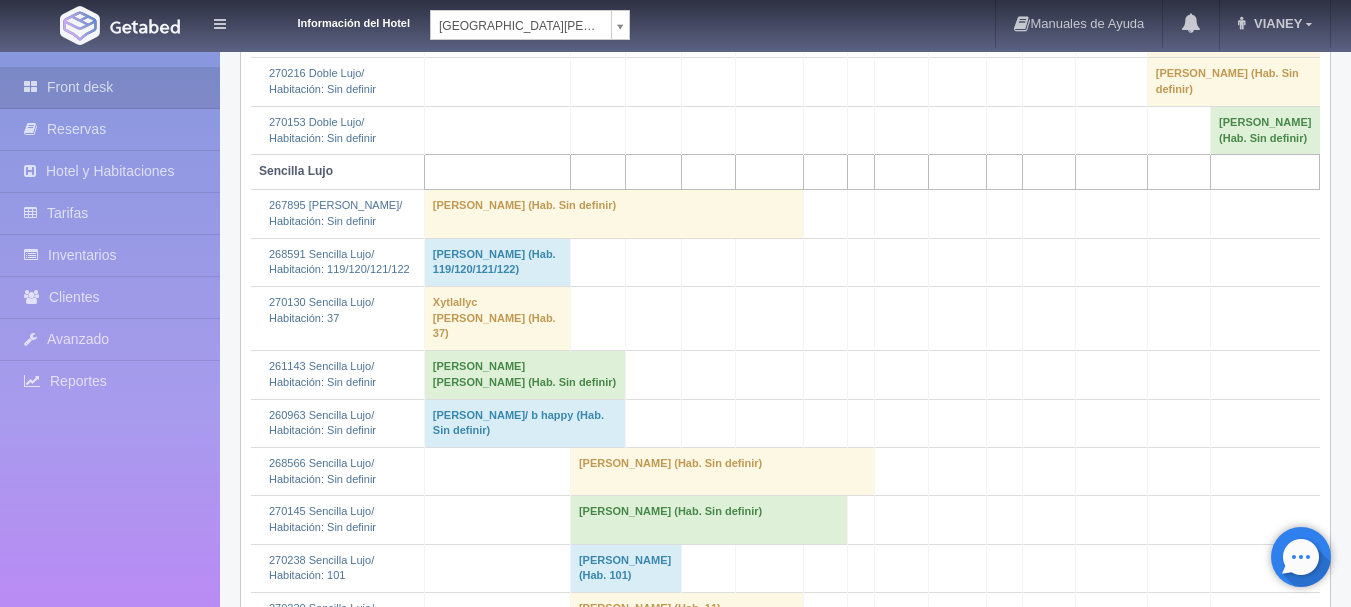 scroll, scrollTop: 2600, scrollLeft: 0, axis: vertical 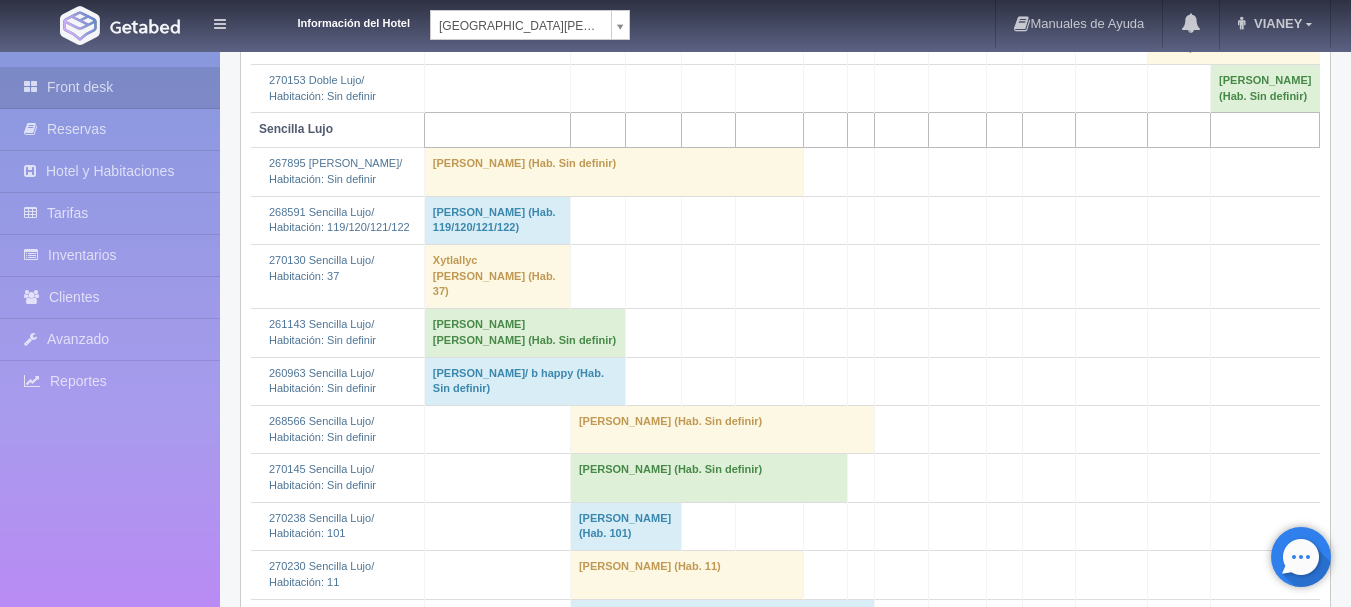 click on "Información del Hotel
HOTEL SAN FRANCISCO PLAZA
HOTEL SAN FRANCISCO PLAZA
HOTEL UNIVERSO
Hotel Latino
Manuales de Ayuda
Actualizaciones recientes
VIANEY
Mi Perfil
Salir / Log Out
Procesando...
Front desk
Reservas
Hotel y Habitaciones
Tarifas
Inventarios
Clientes
Avanzado" at bounding box center [675, -459] 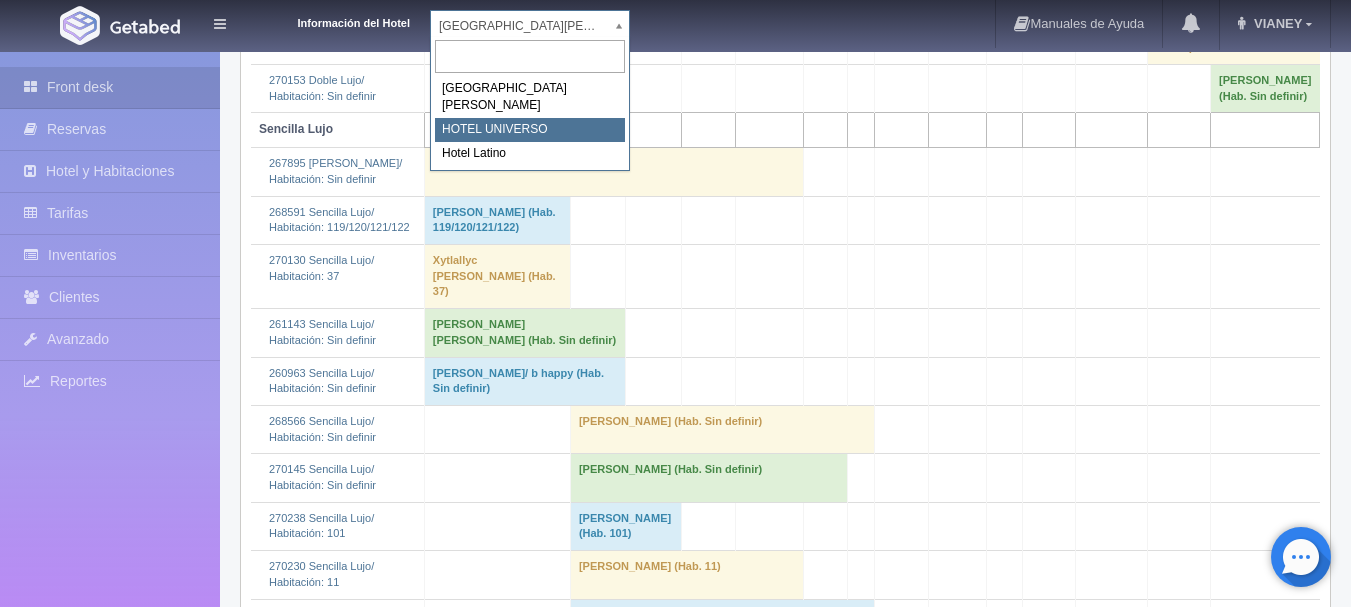 select on "358" 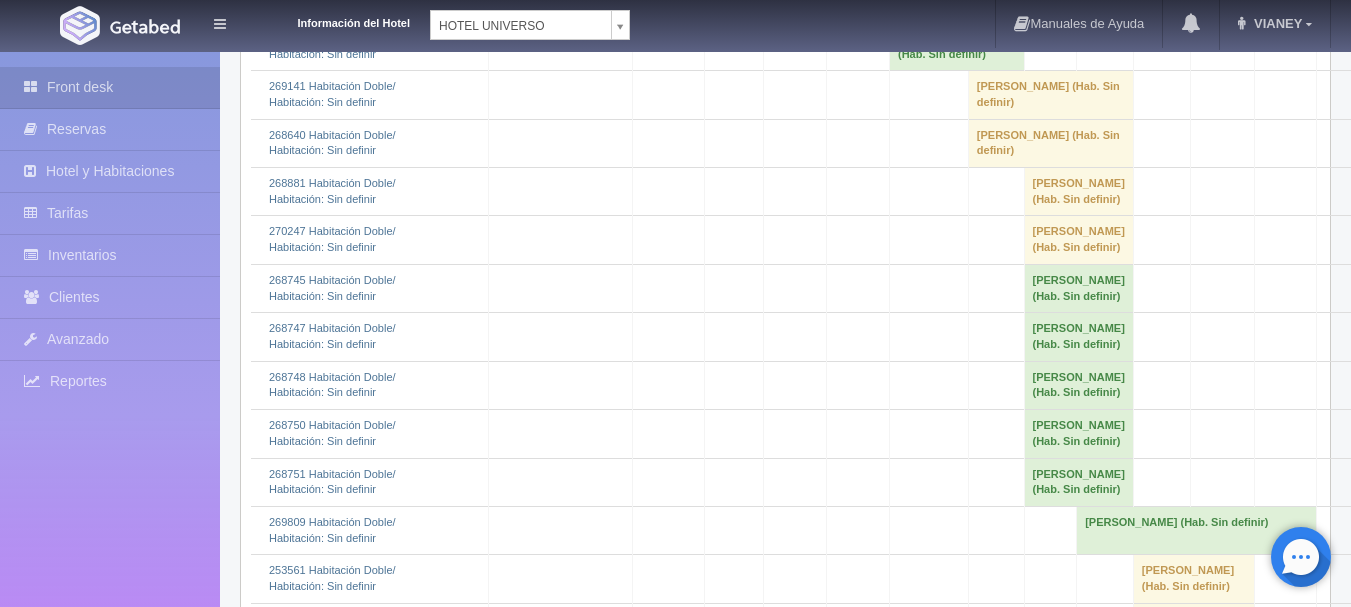 scroll, scrollTop: 1139, scrollLeft: 0, axis: vertical 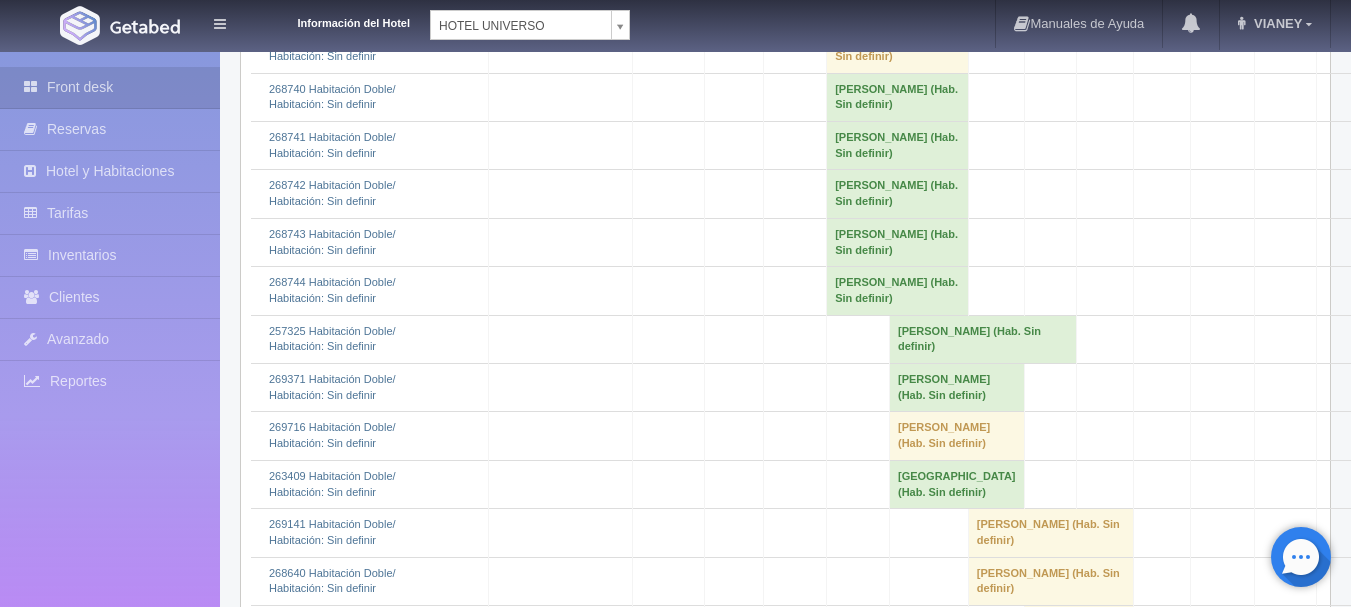 click at bounding box center [668, 194] 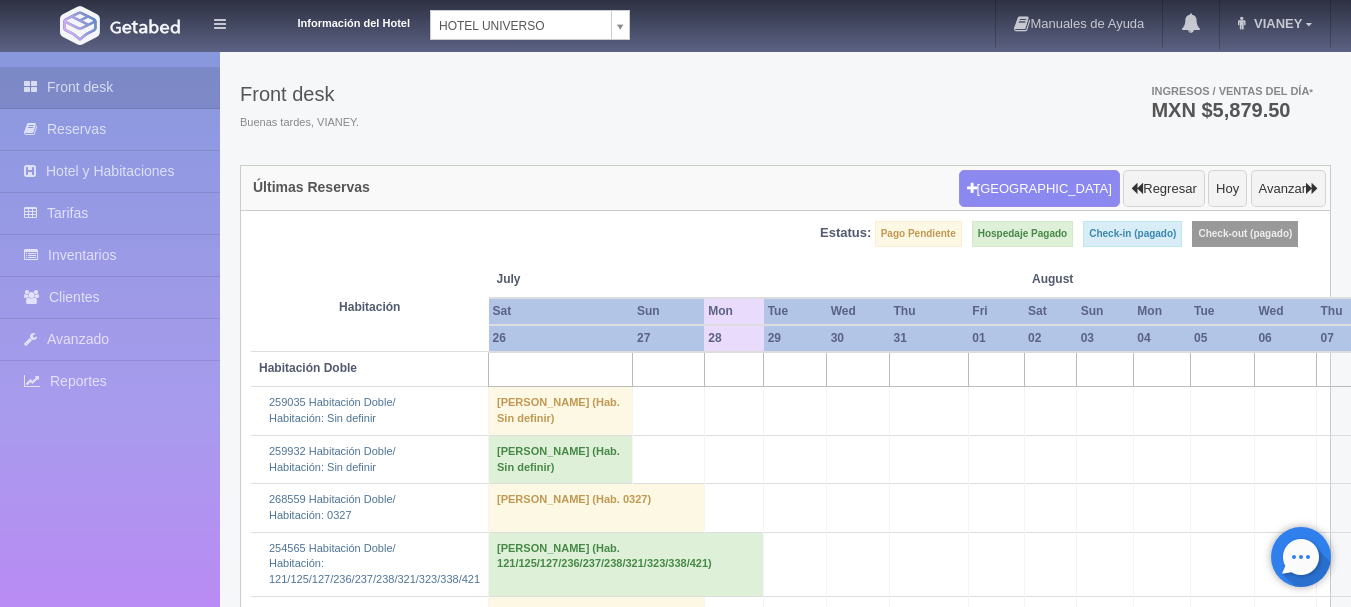 scroll, scrollTop: 0, scrollLeft: 0, axis: both 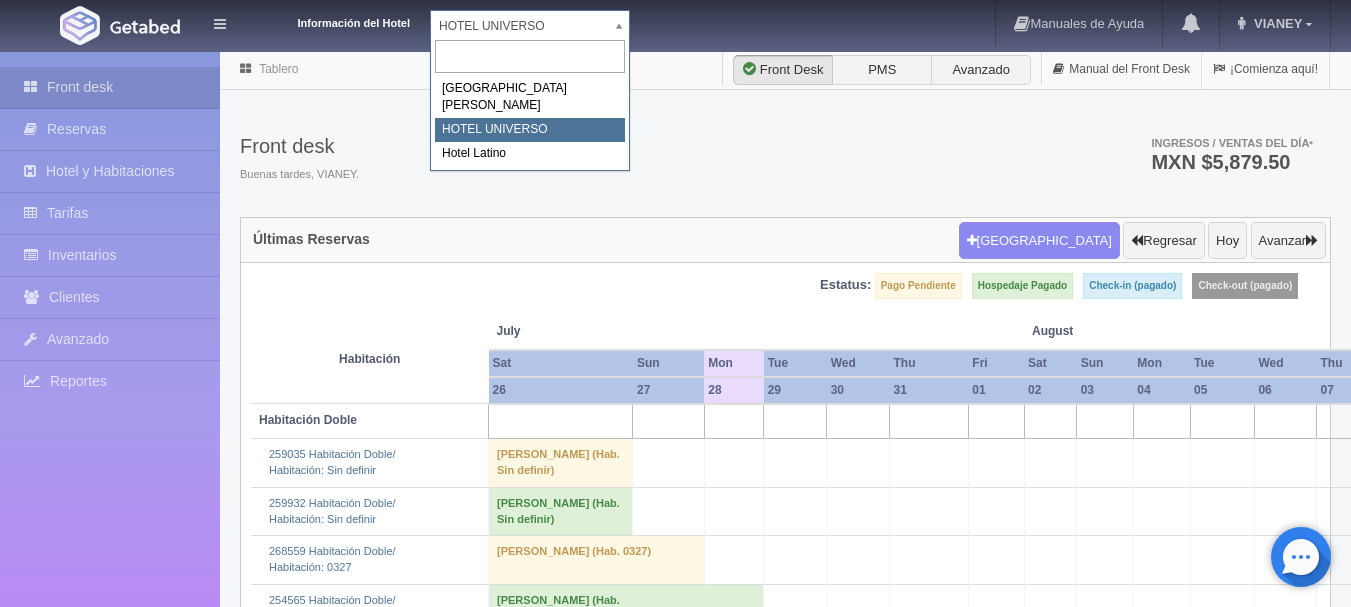 click on "Información del Hotel
HOTEL UNIVERSO
HOTEL SAN FRANCISCO PLAZA
HOTEL UNIVERSO
Hotel Latino
Manuales de Ayuda
Actualizaciones recientes
VIANEY
Mi Perfil
Salir / Log Out
Procesando...
Front desk
Reservas
Hotel y Habitaciones
Tarifas
Inventarios
Clientes
Avanzado
Configuración métodos de pago" at bounding box center [675, 4747] 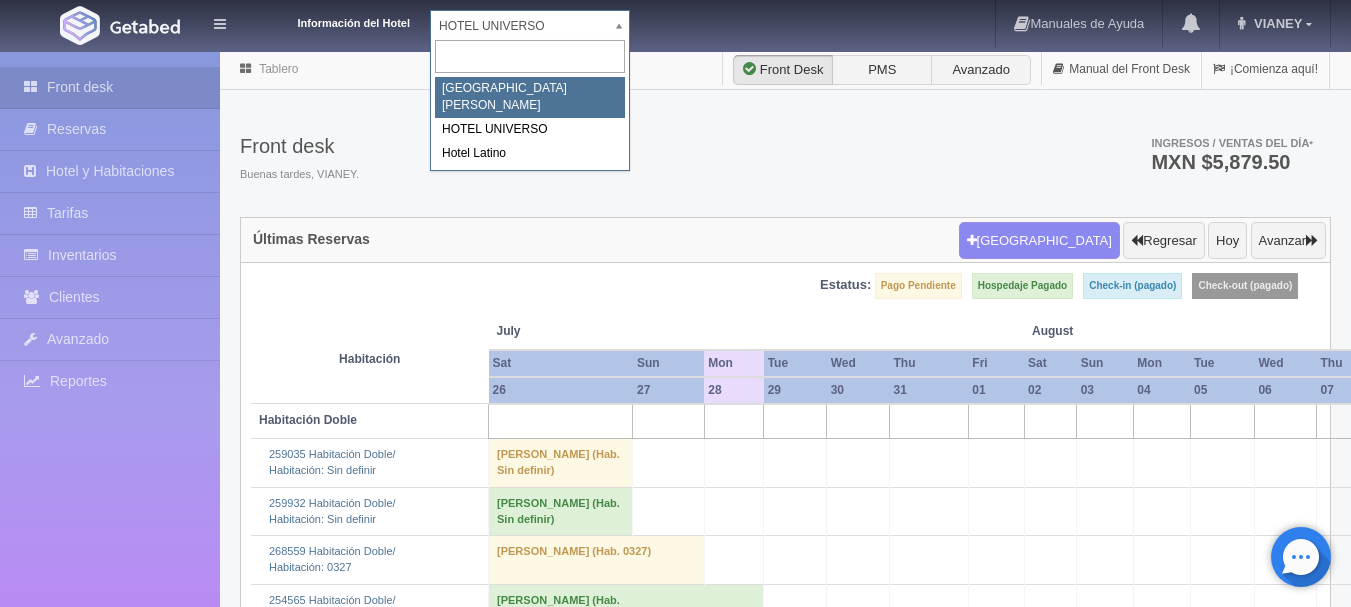select on "357" 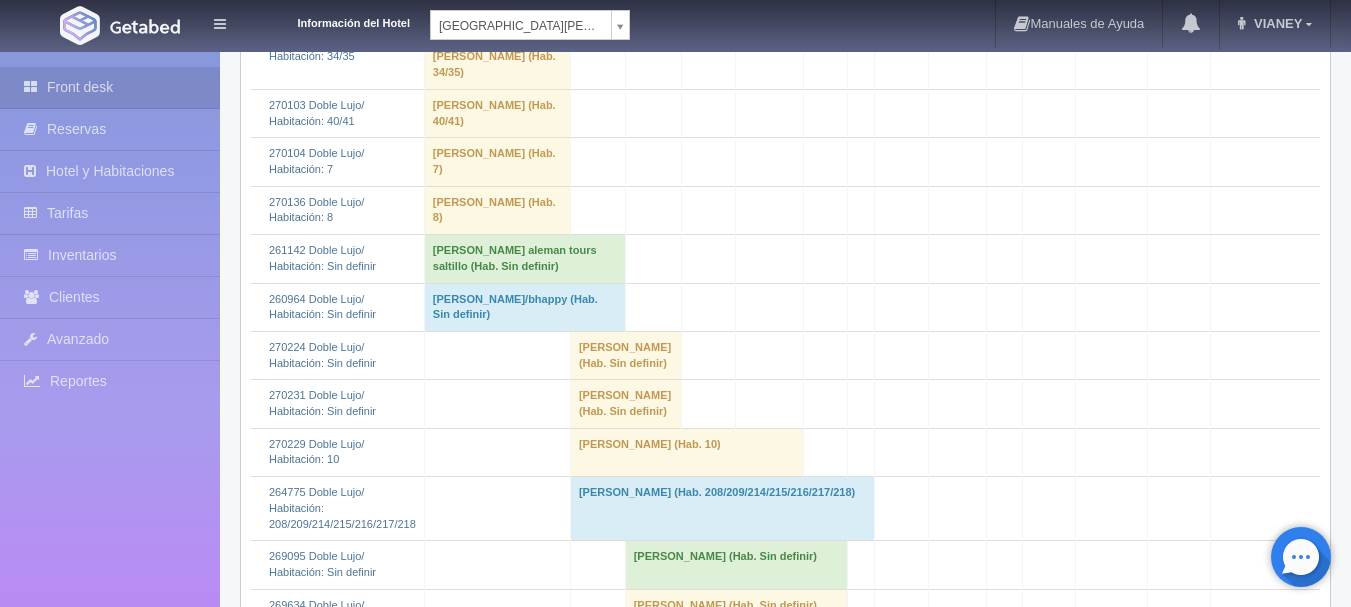 scroll, scrollTop: 900, scrollLeft: 0, axis: vertical 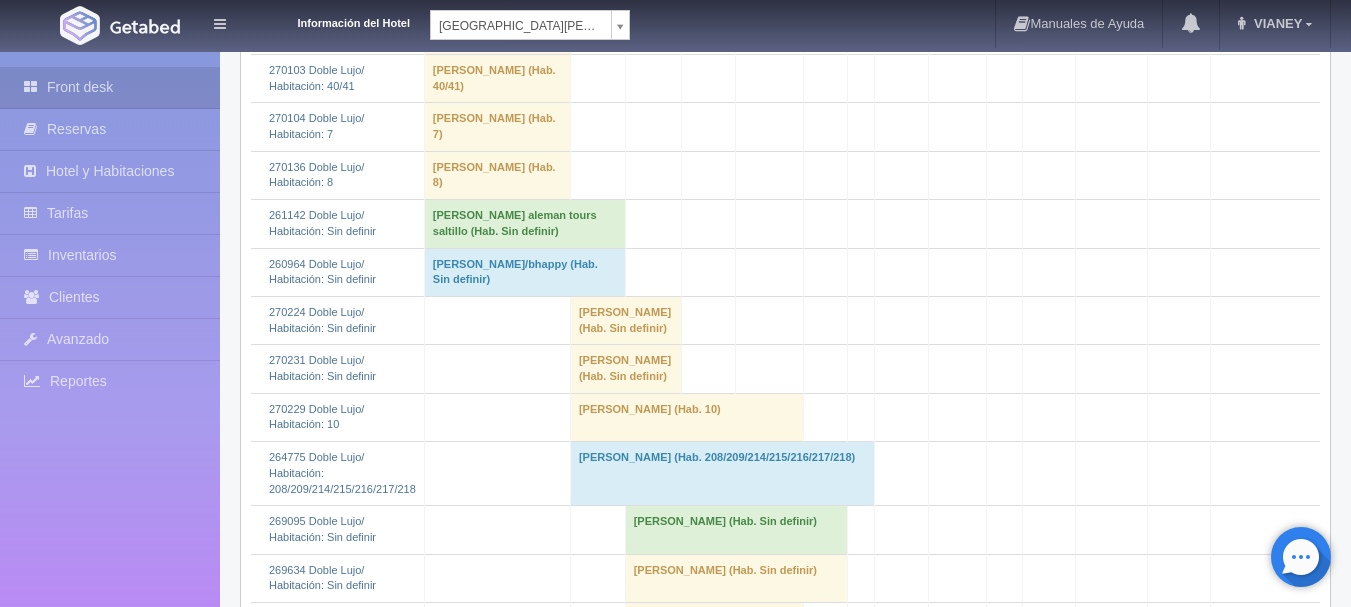 click on "alberto julio cornejo/bhappy 												(Hab. Sin definir)" at bounding box center (524, 272) 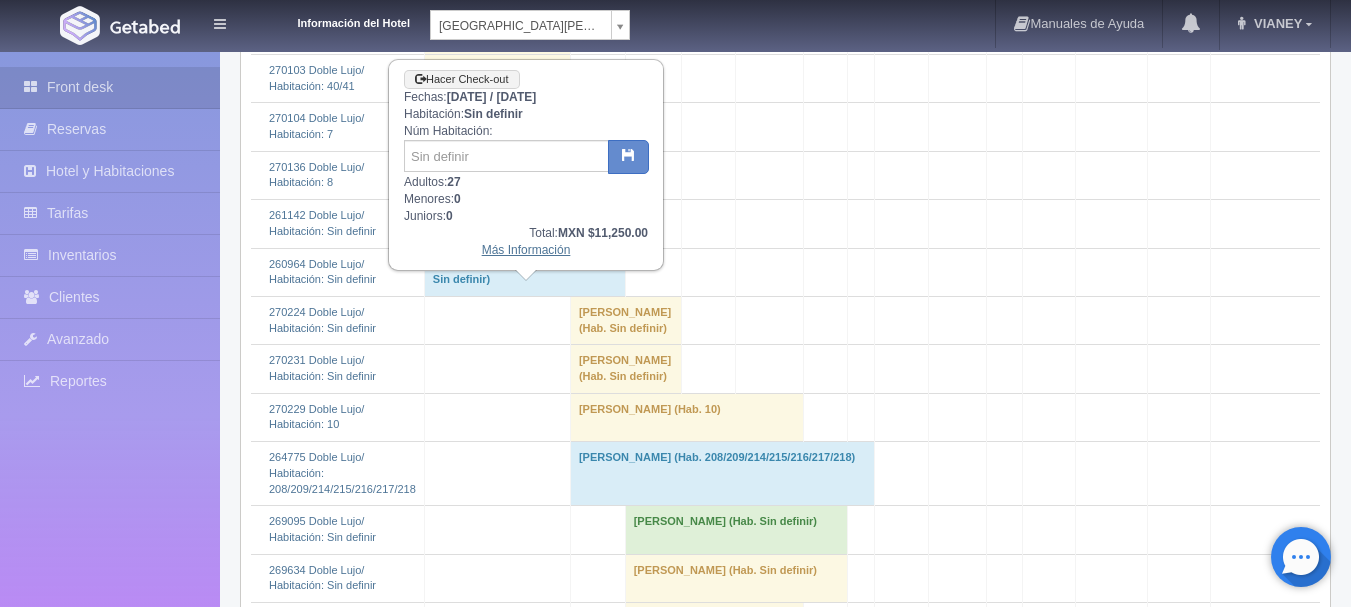 click on "Más Información" at bounding box center [526, 250] 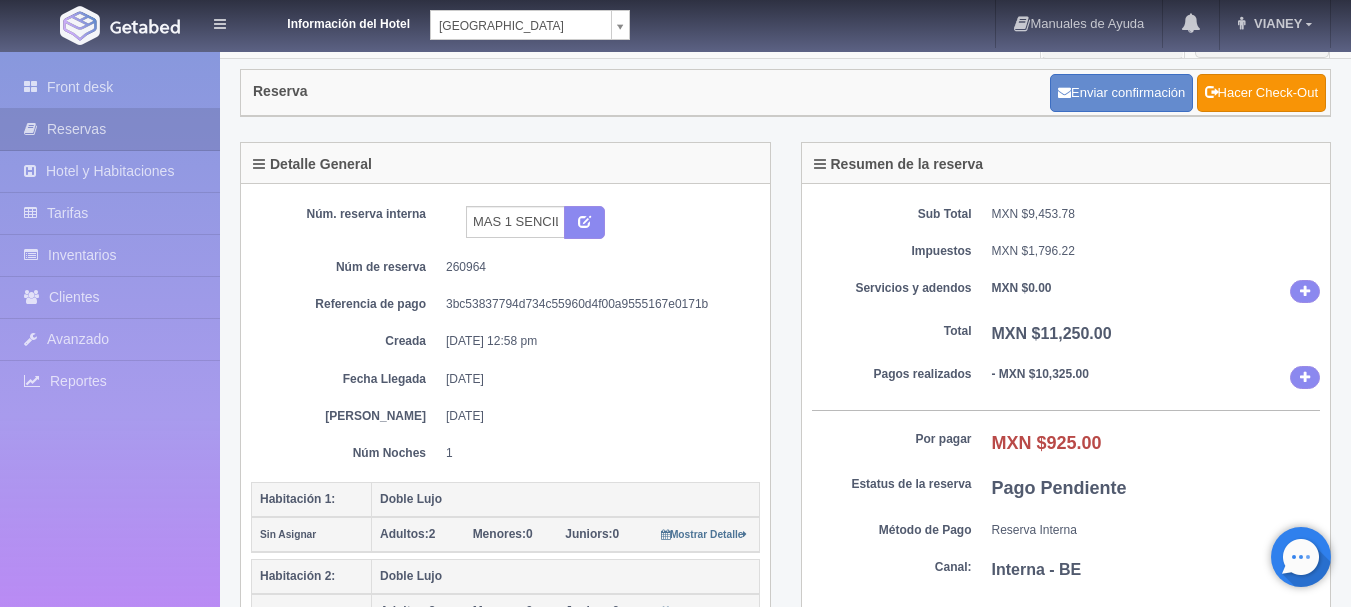 scroll, scrollTop: 0, scrollLeft: 0, axis: both 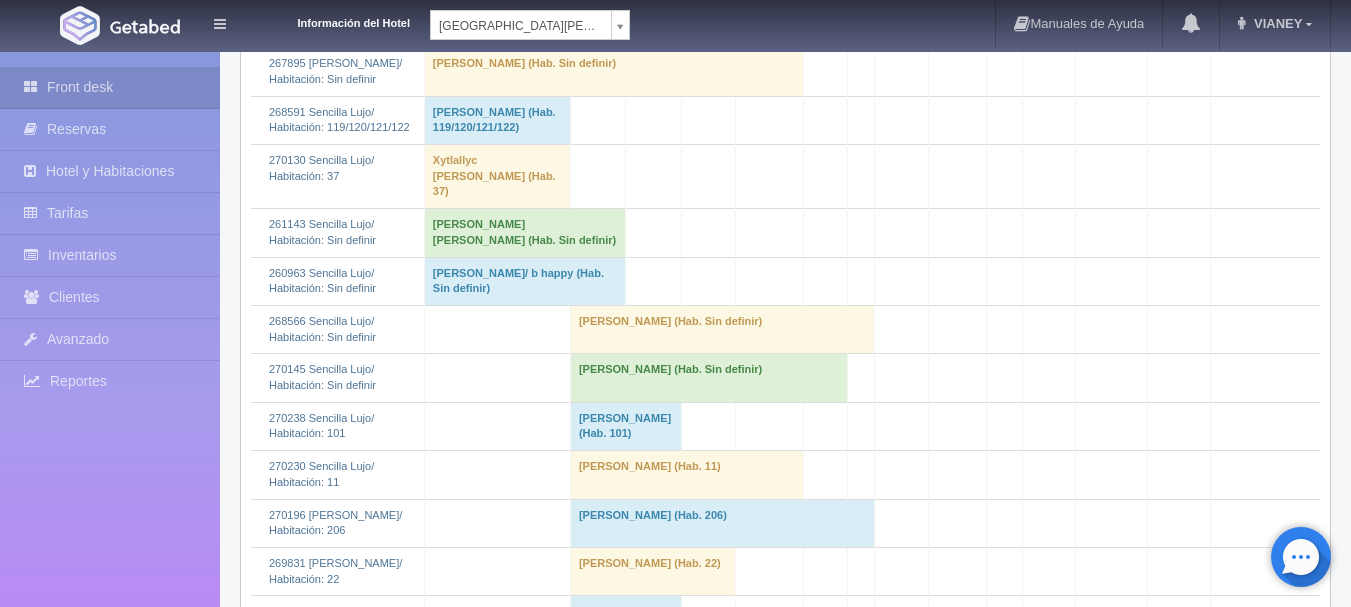 click on "alberto julio cornejo/ b happy 												(Hab. Sin definir)" at bounding box center [524, 281] 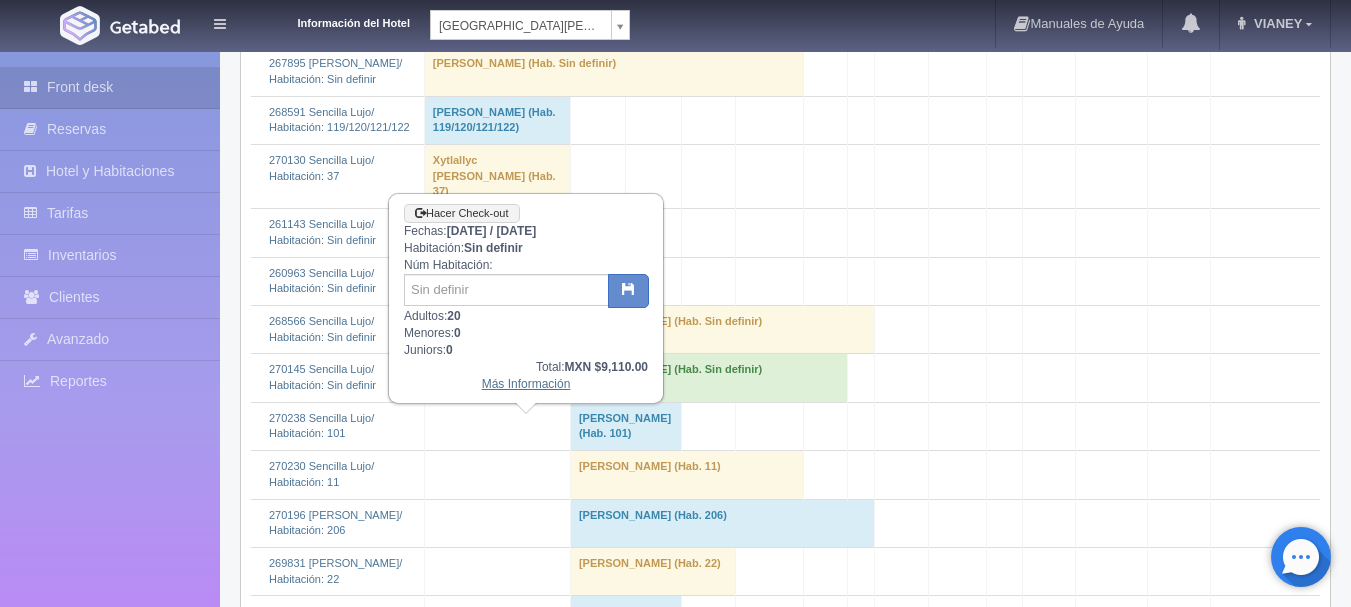 click on "Más Información" at bounding box center (526, 384) 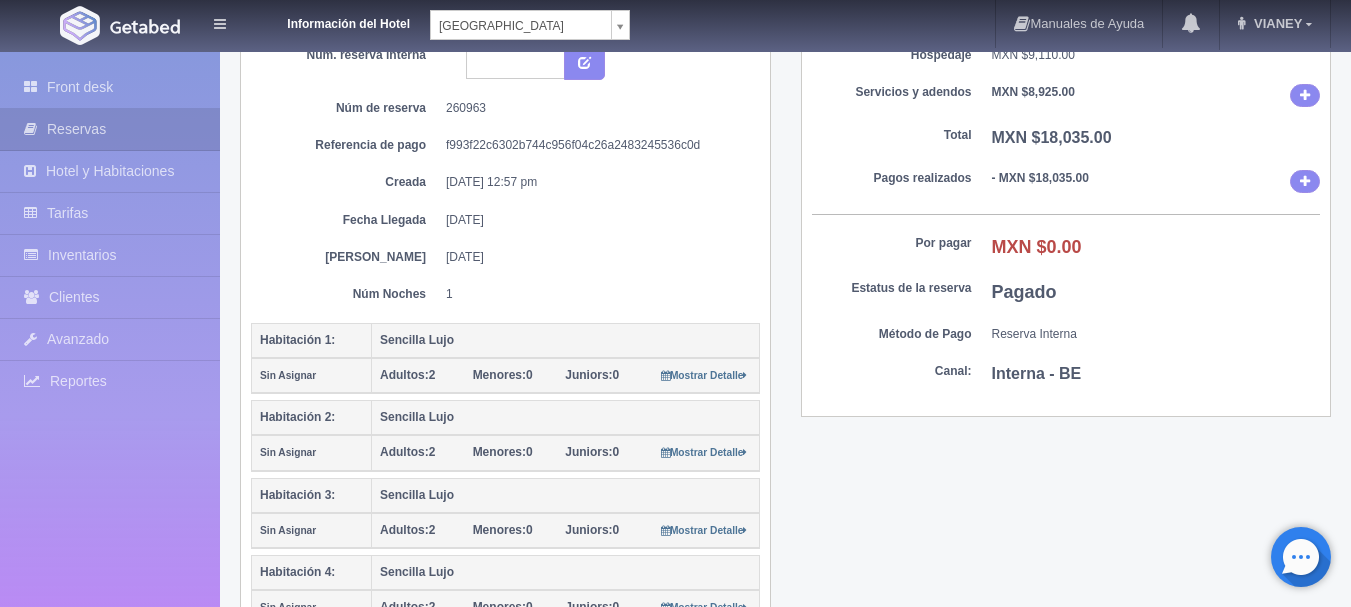 scroll, scrollTop: 200, scrollLeft: 0, axis: vertical 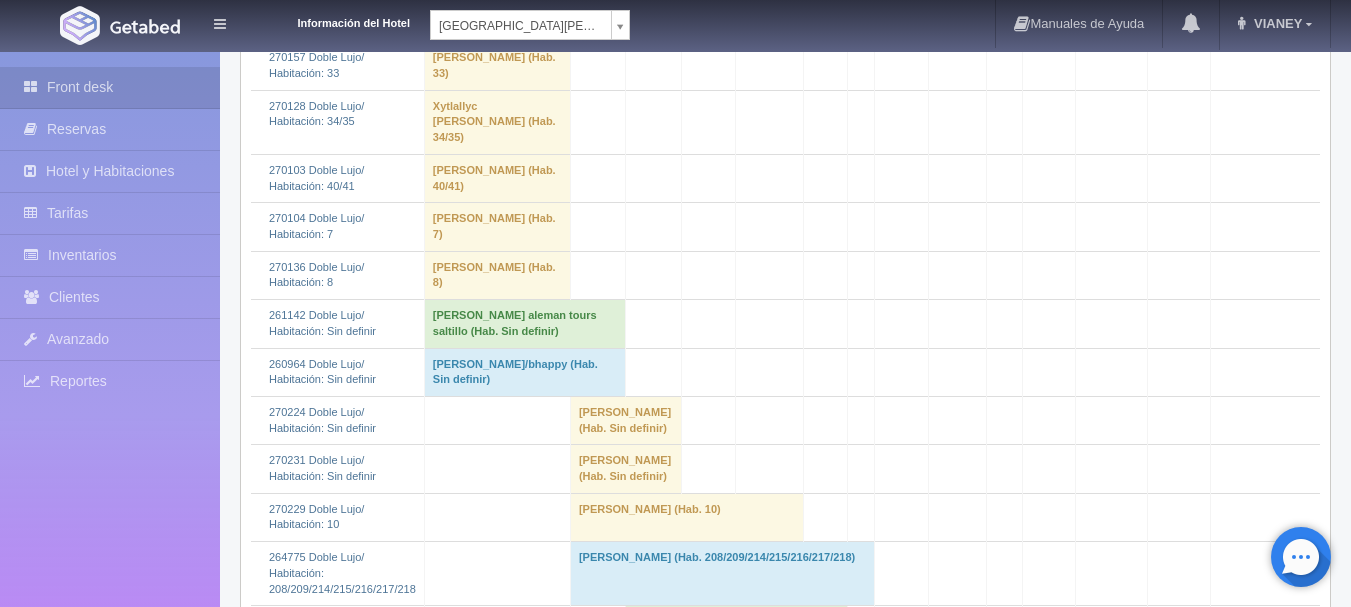 click on "[PERSON_NAME]/bhappy 												(Hab. Sin definir)" at bounding box center (524, 372) 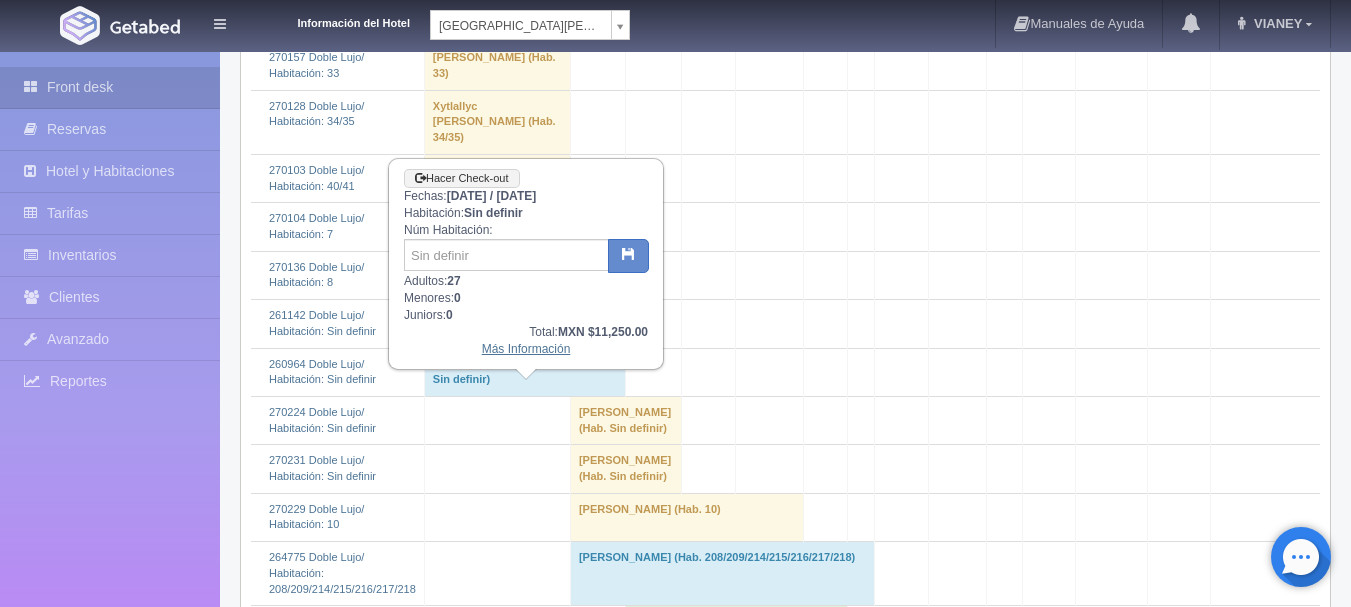click on "Más Información" at bounding box center [526, 349] 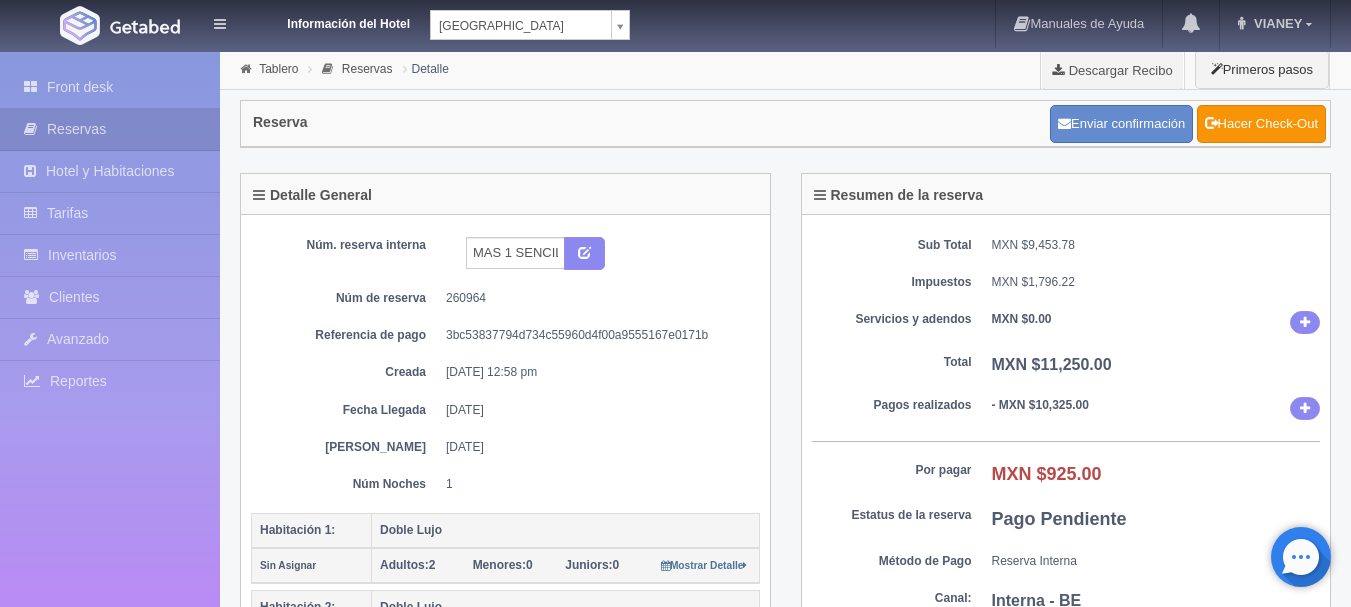 scroll, scrollTop: 100, scrollLeft: 0, axis: vertical 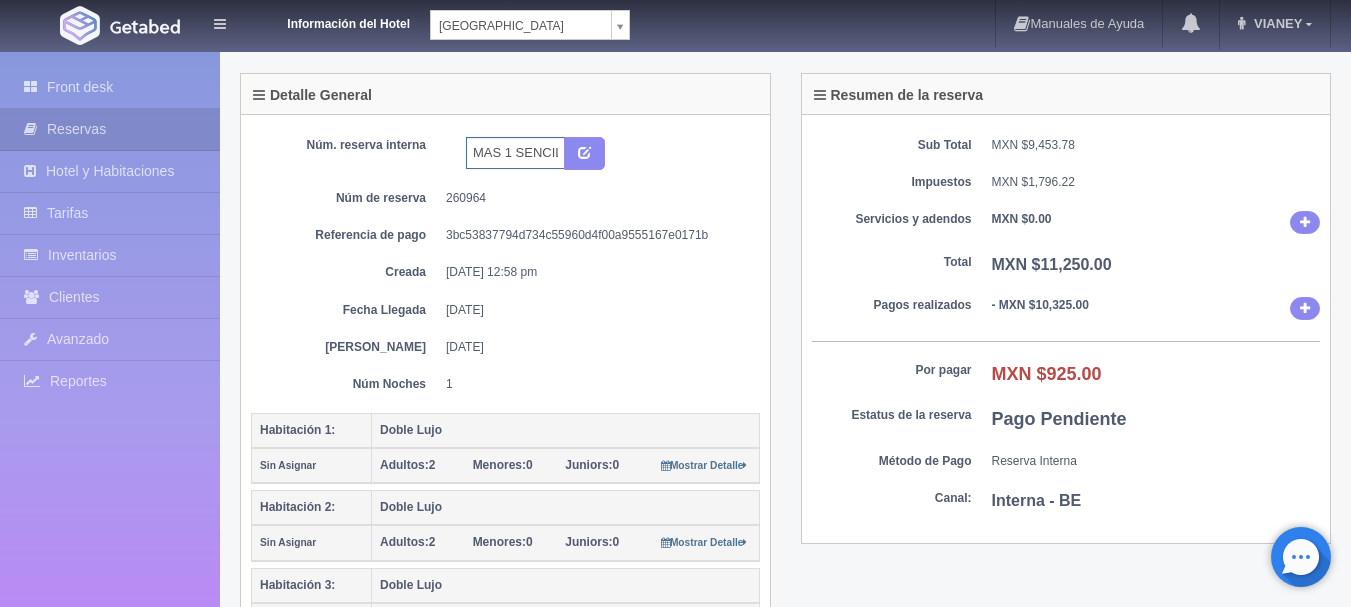 drag, startPoint x: 525, startPoint y: 156, endPoint x: 1334, endPoint y: 273, distance: 817.4167 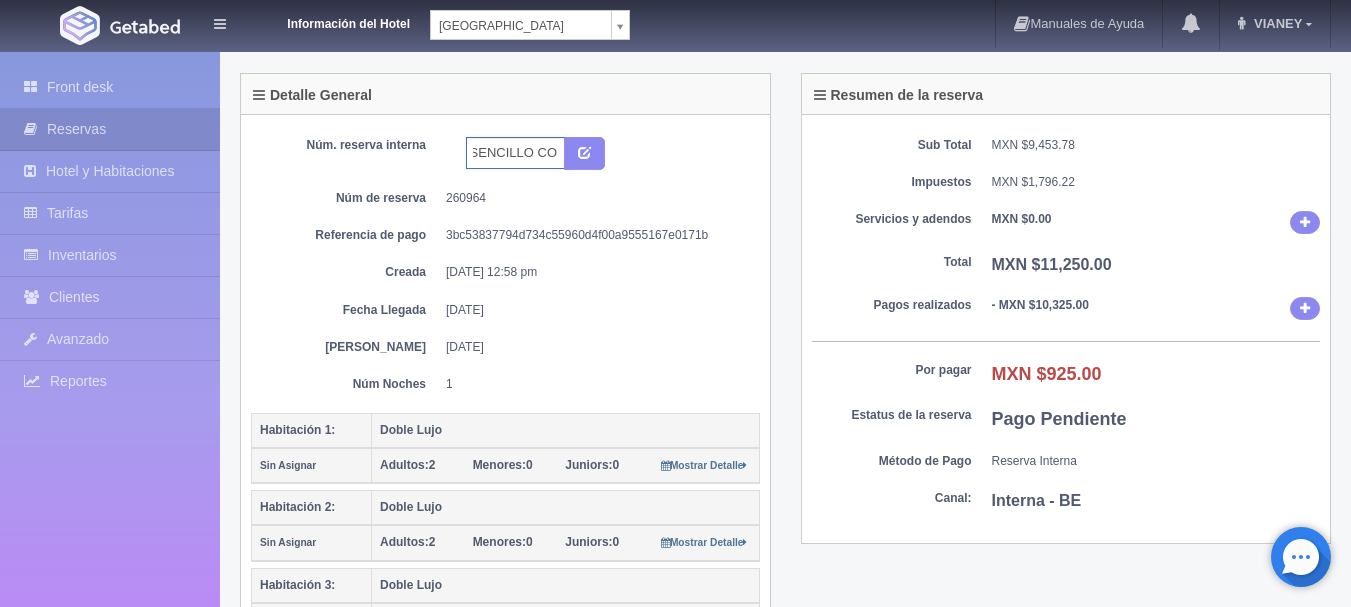 scroll, scrollTop: 0, scrollLeft: 91, axis: horizontal 